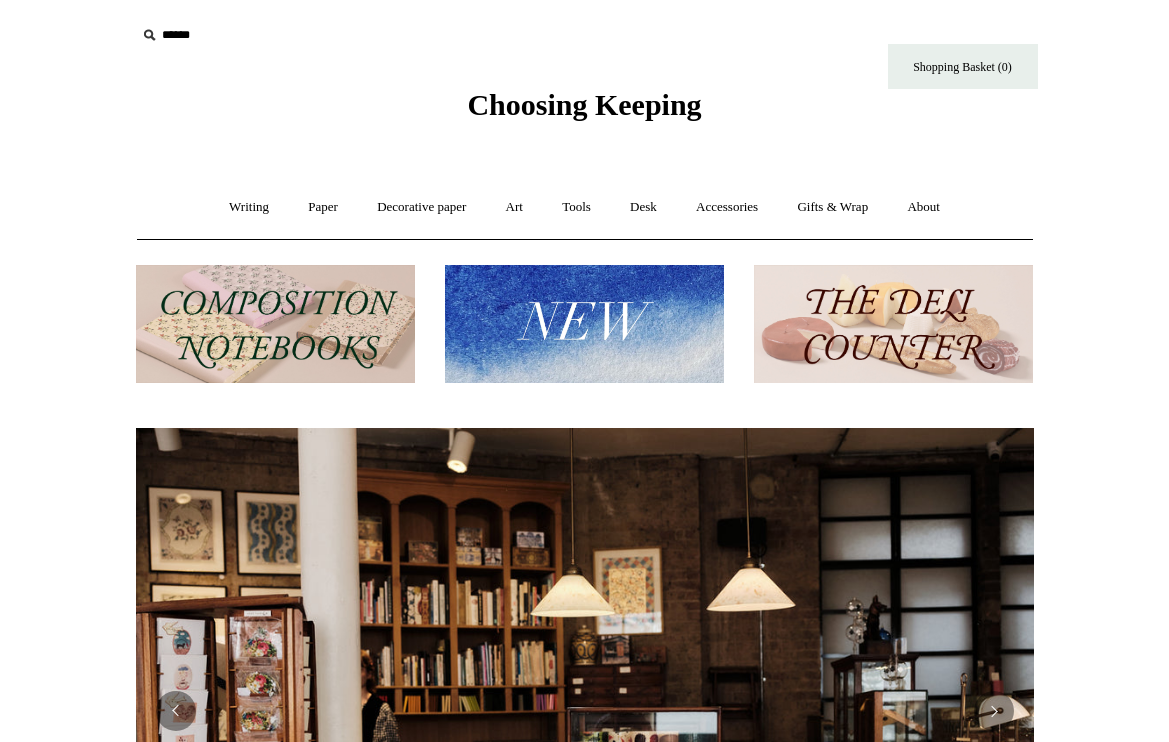 scroll, scrollTop: 0, scrollLeft: 0, axis: both 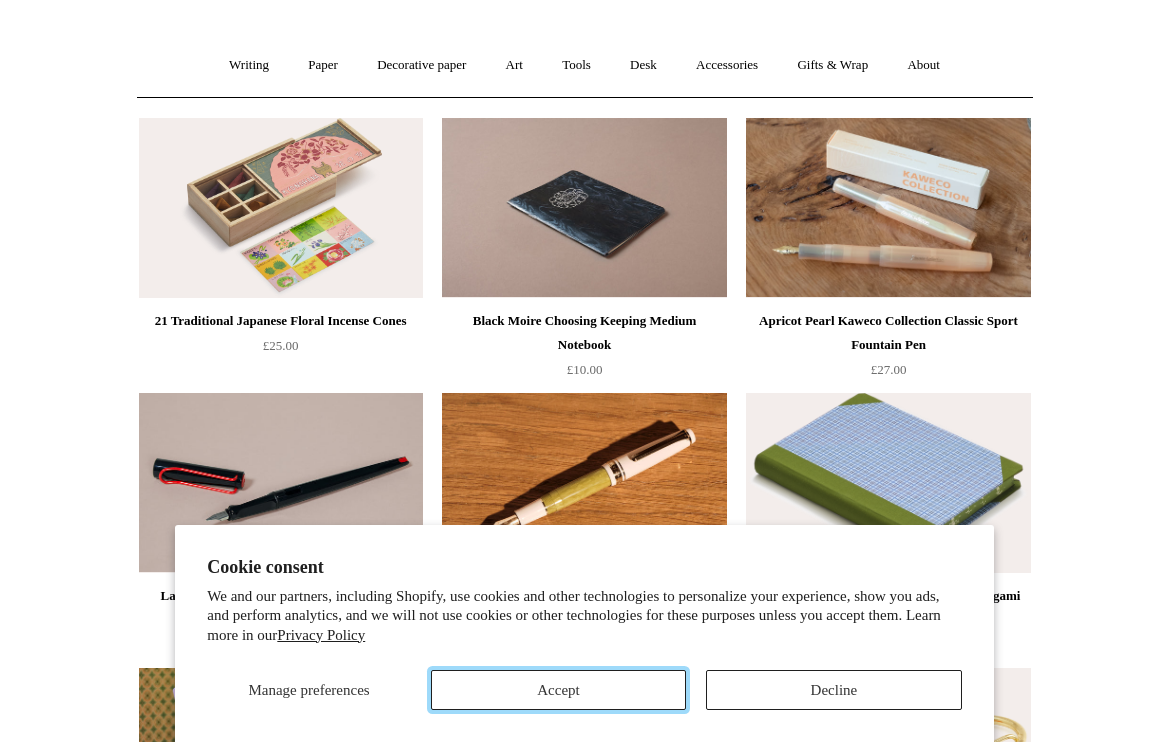 click on "Accept" at bounding box center (558, 690) 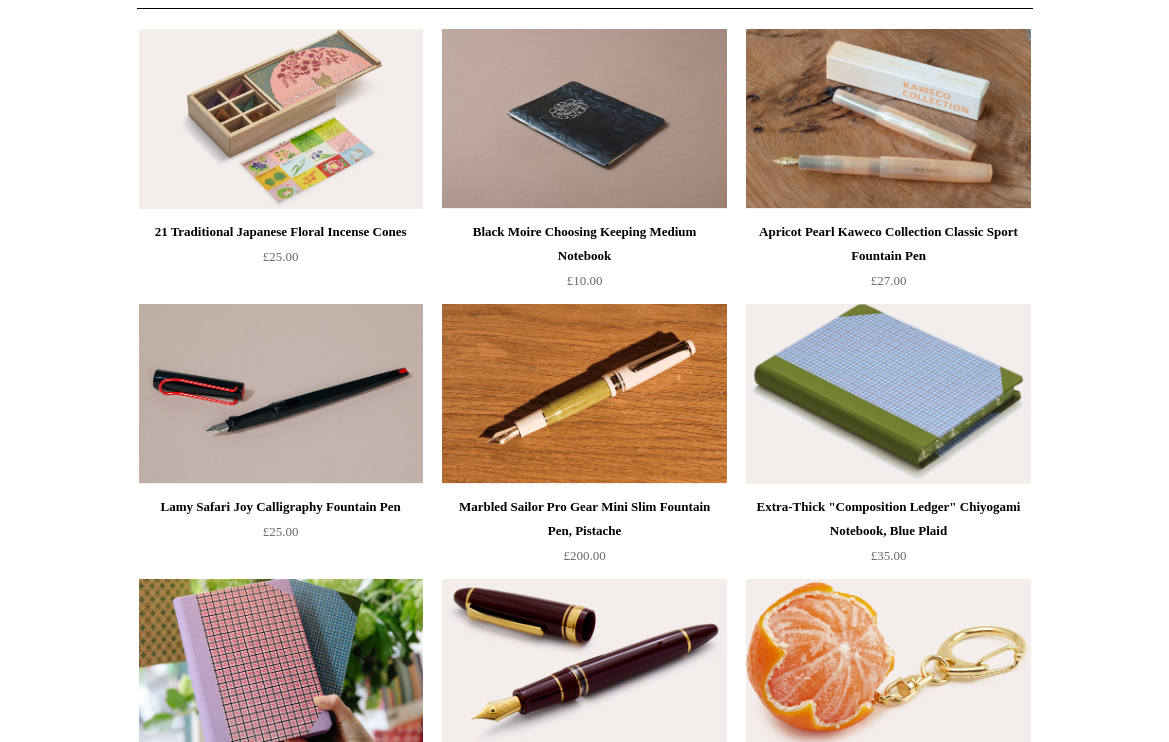 scroll, scrollTop: 0, scrollLeft: 0, axis: both 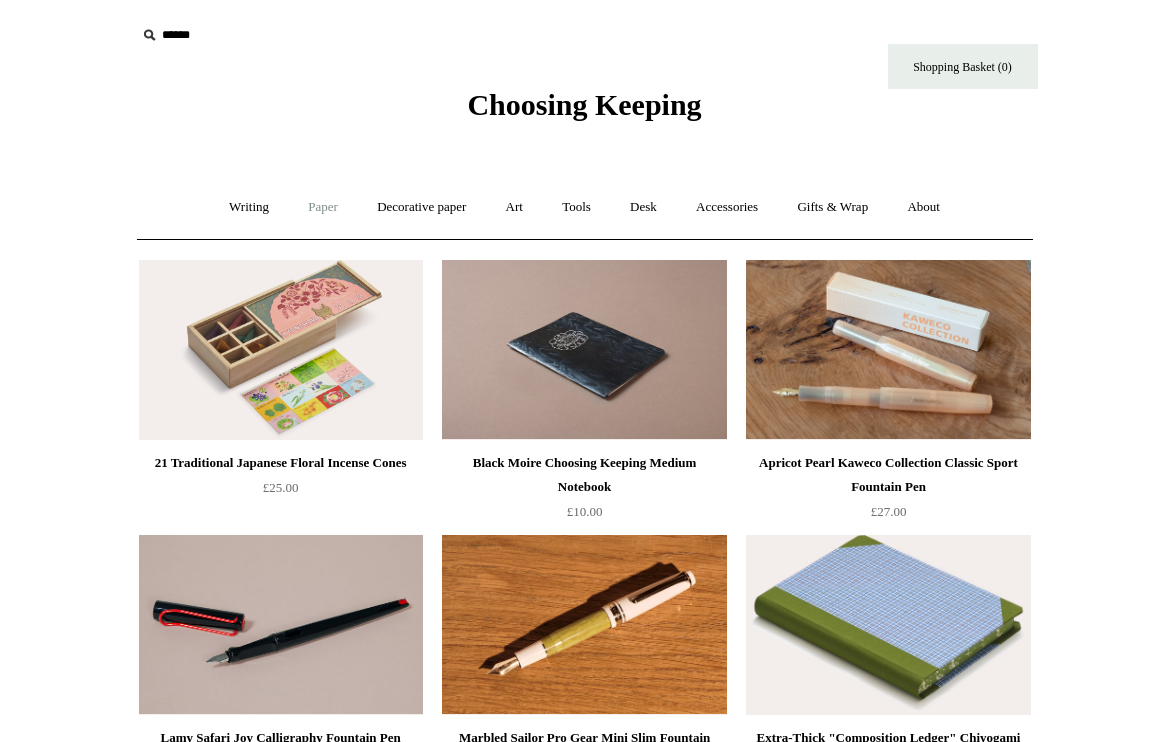 click on "Paper +" at bounding box center (323, 207) 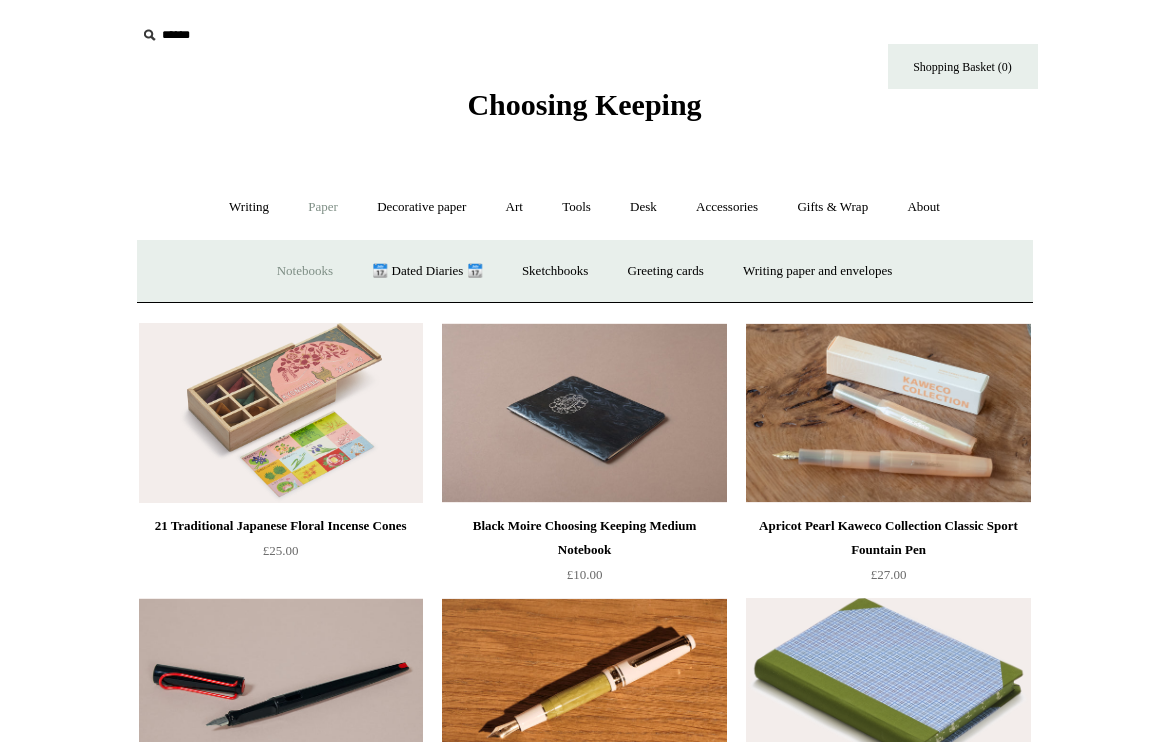 click on "Notebooks +" at bounding box center (305, 271) 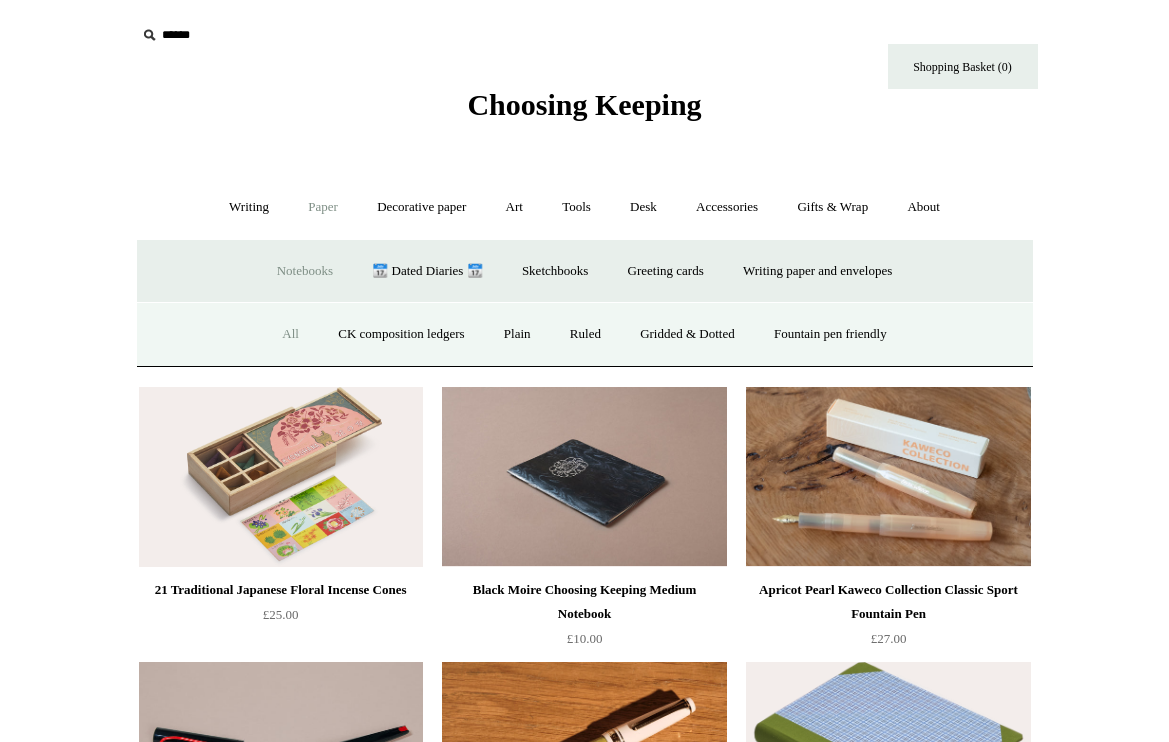 click on "All" at bounding box center [290, 334] 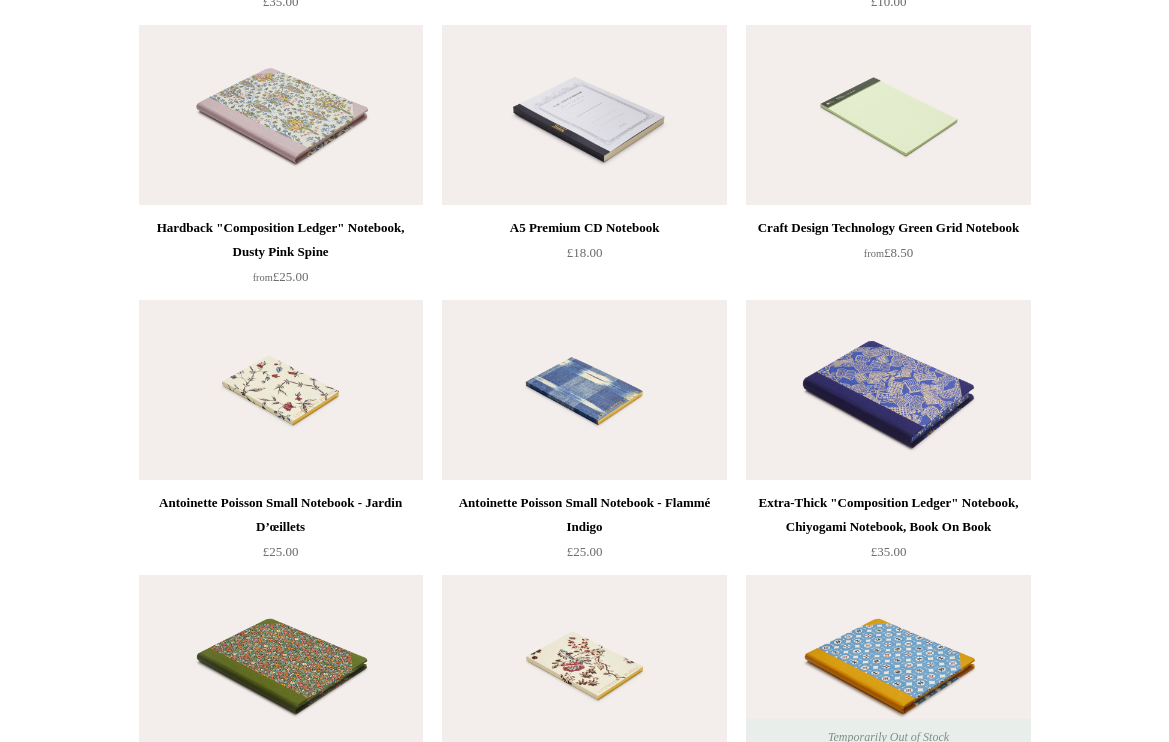 scroll, scrollTop: 8487, scrollLeft: 0, axis: vertical 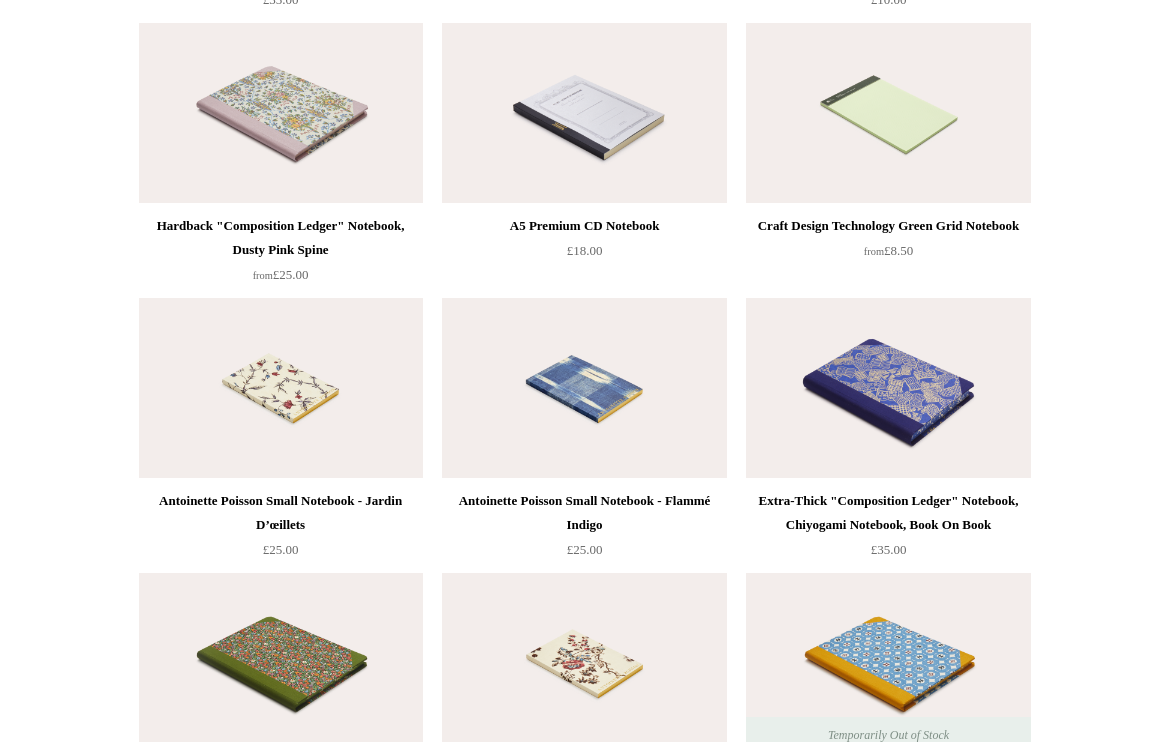 click at bounding box center (888, 388) 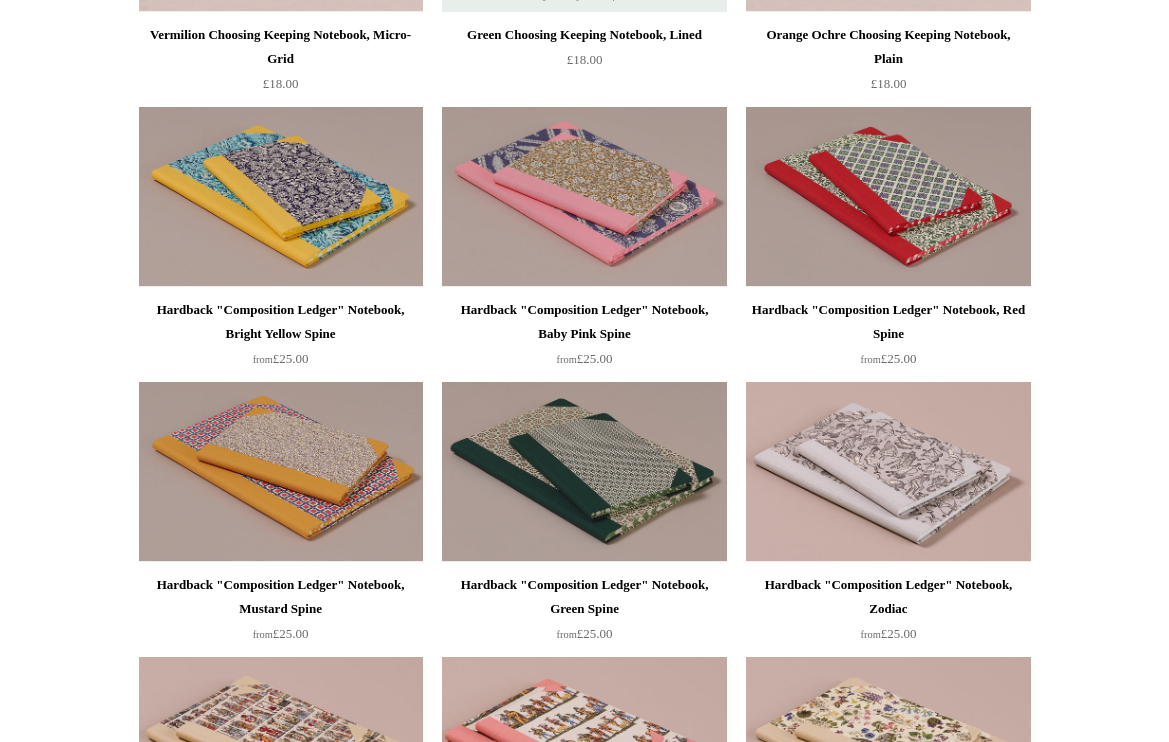 scroll, scrollTop: 0, scrollLeft: 0, axis: both 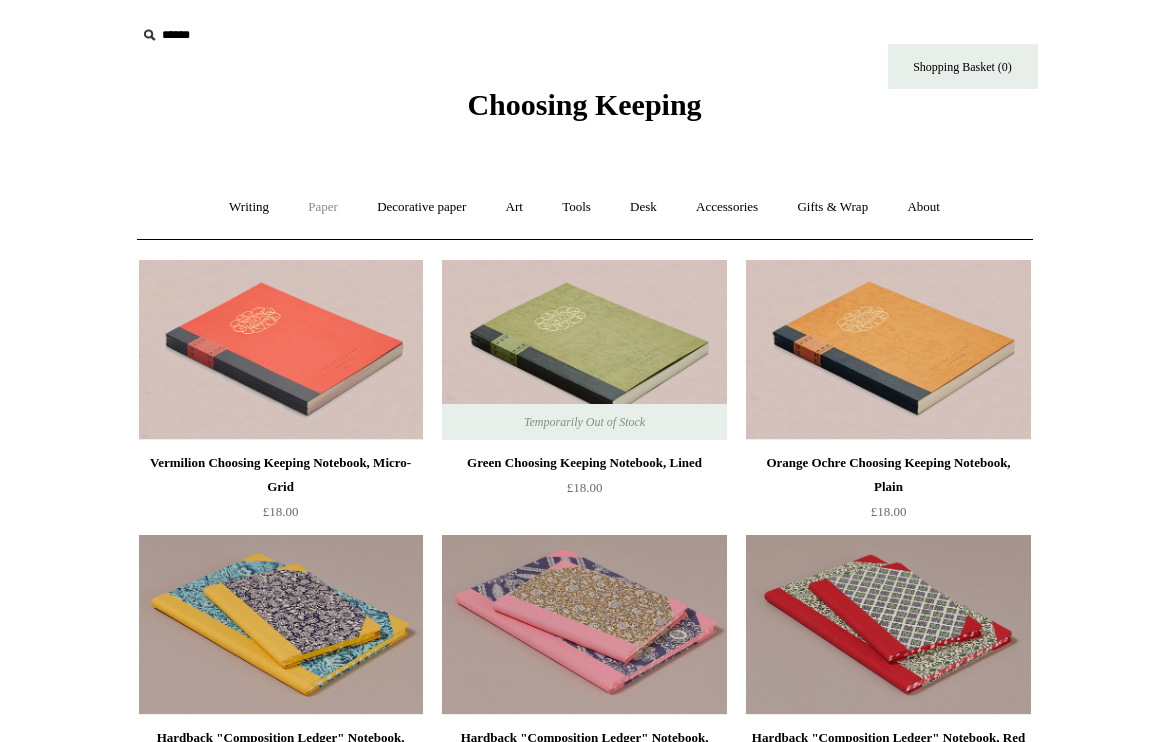 click on "Paper +" at bounding box center (323, 207) 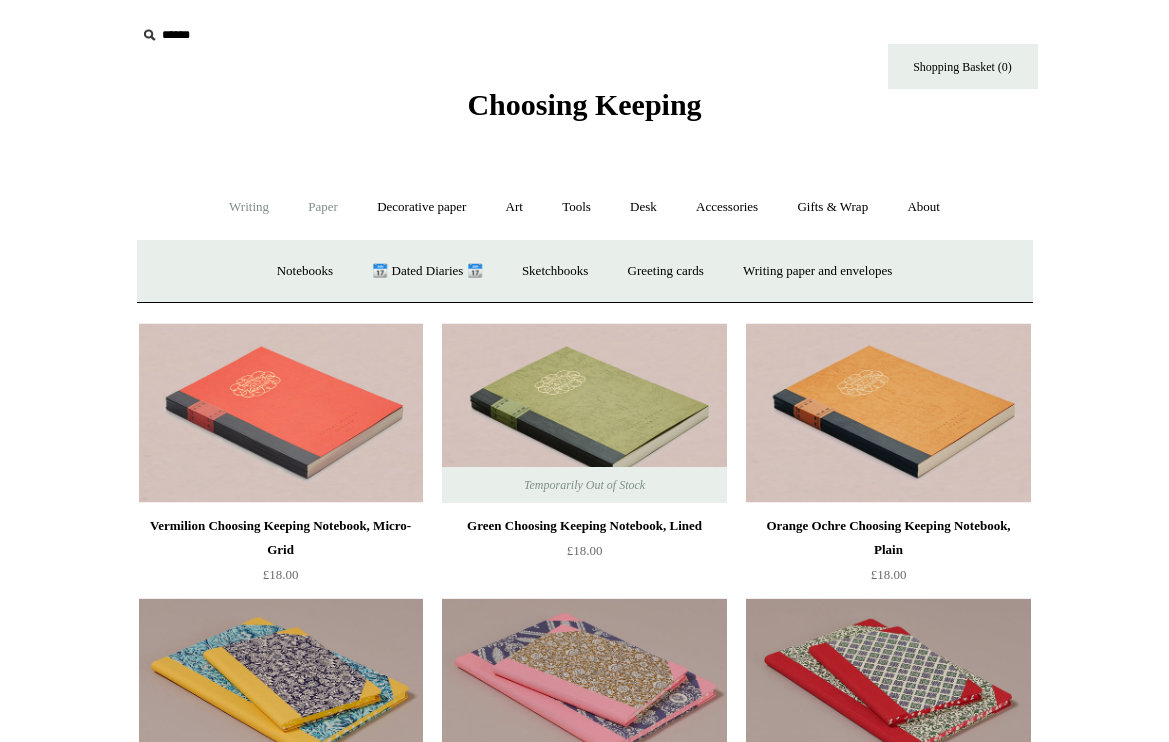 click on "Writing +" at bounding box center (249, 207) 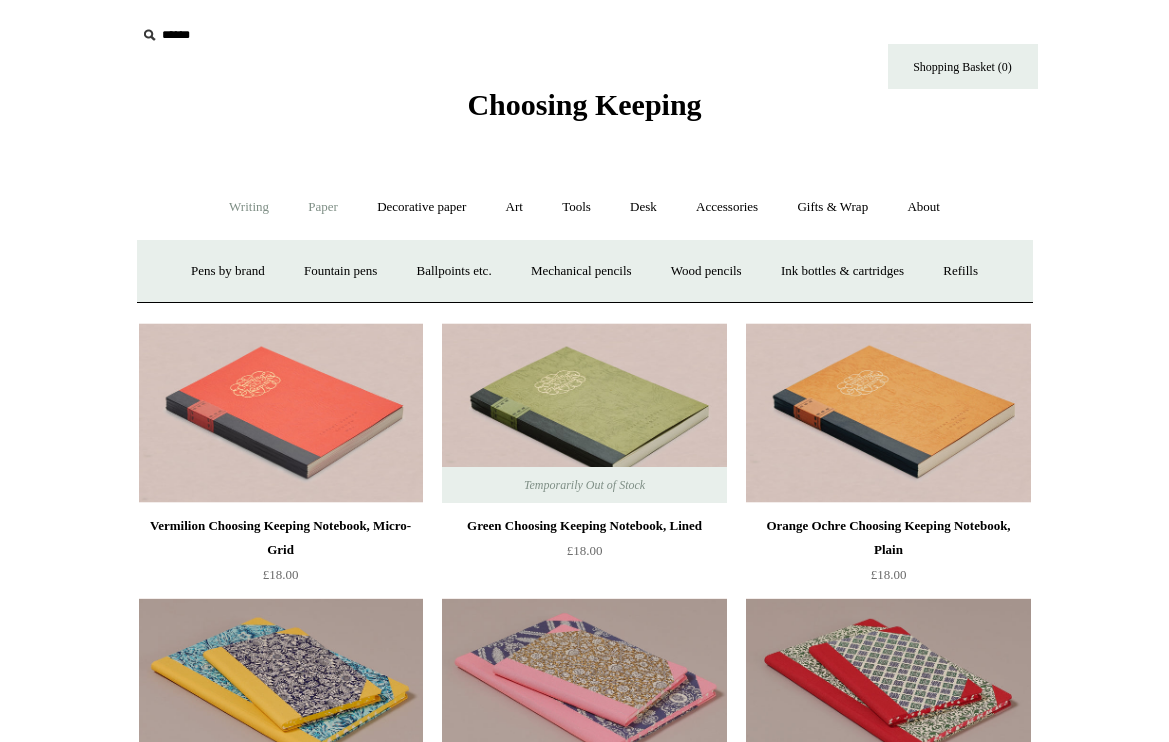 click on "Paper +" at bounding box center [323, 207] 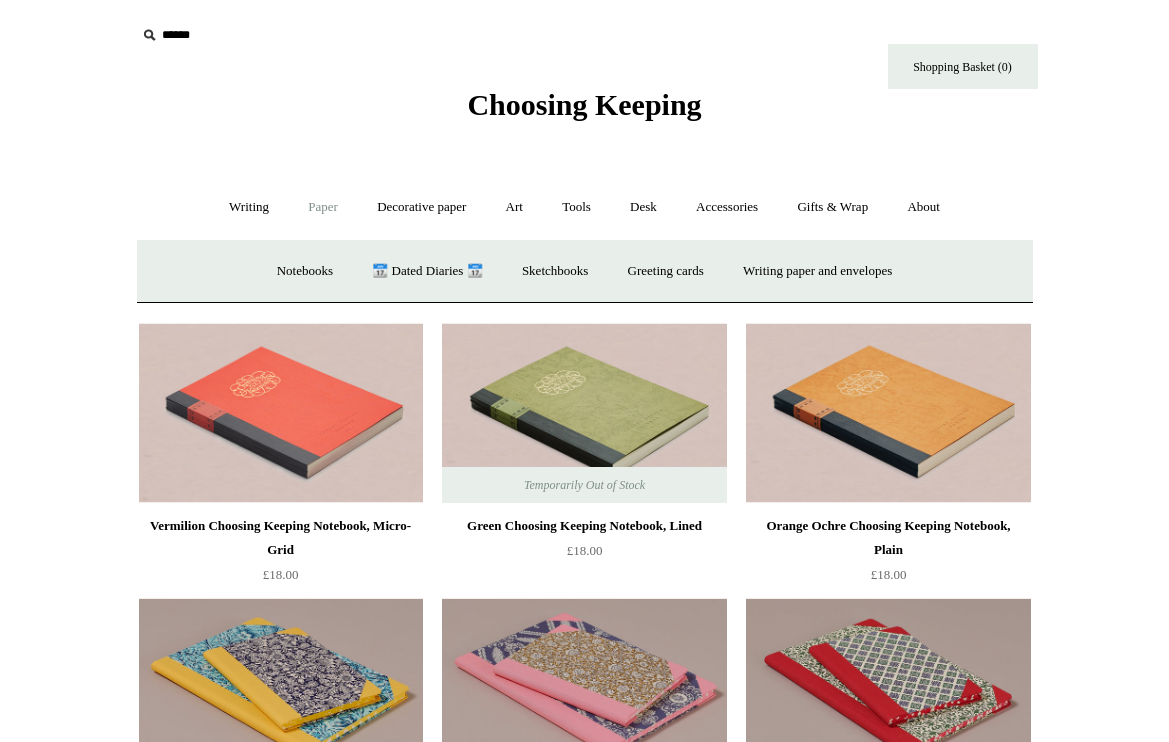 click on "Menu
Choosing Keeping
*
Shipping Information
Shopping Basket (0)
*
⤺
+" at bounding box center [585, 6235] 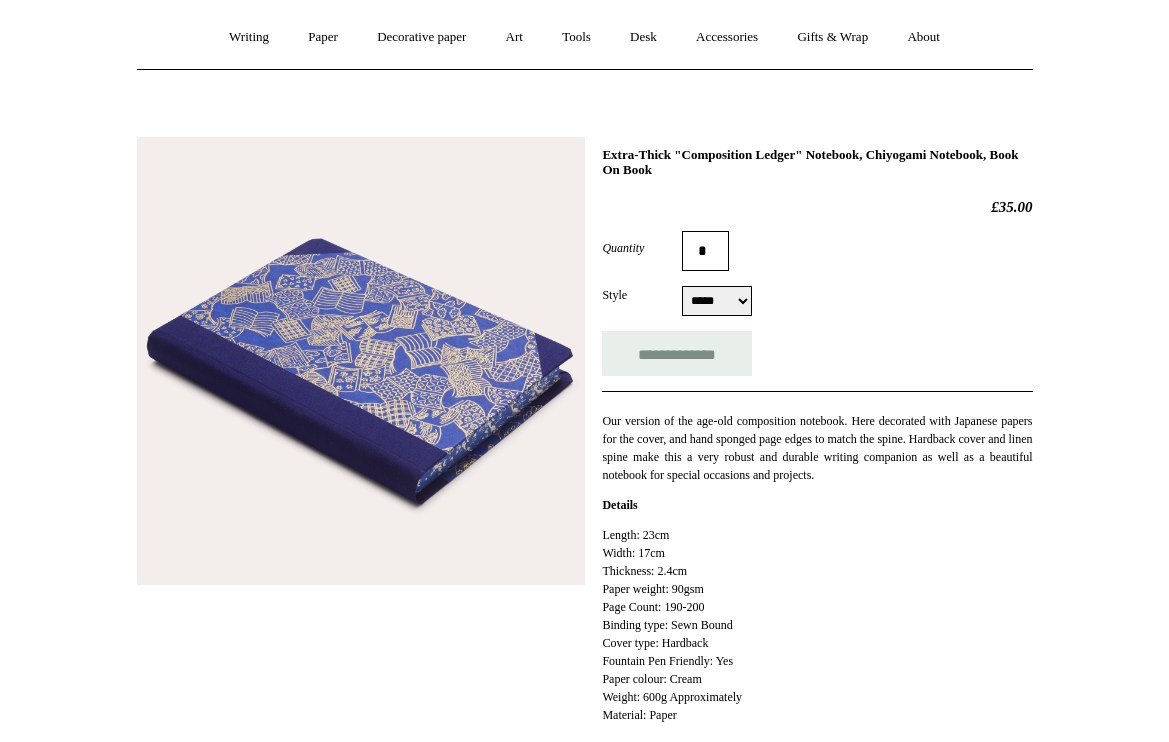 scroll, scrollTop: 178, scrollLeft: 0, axis: vertical 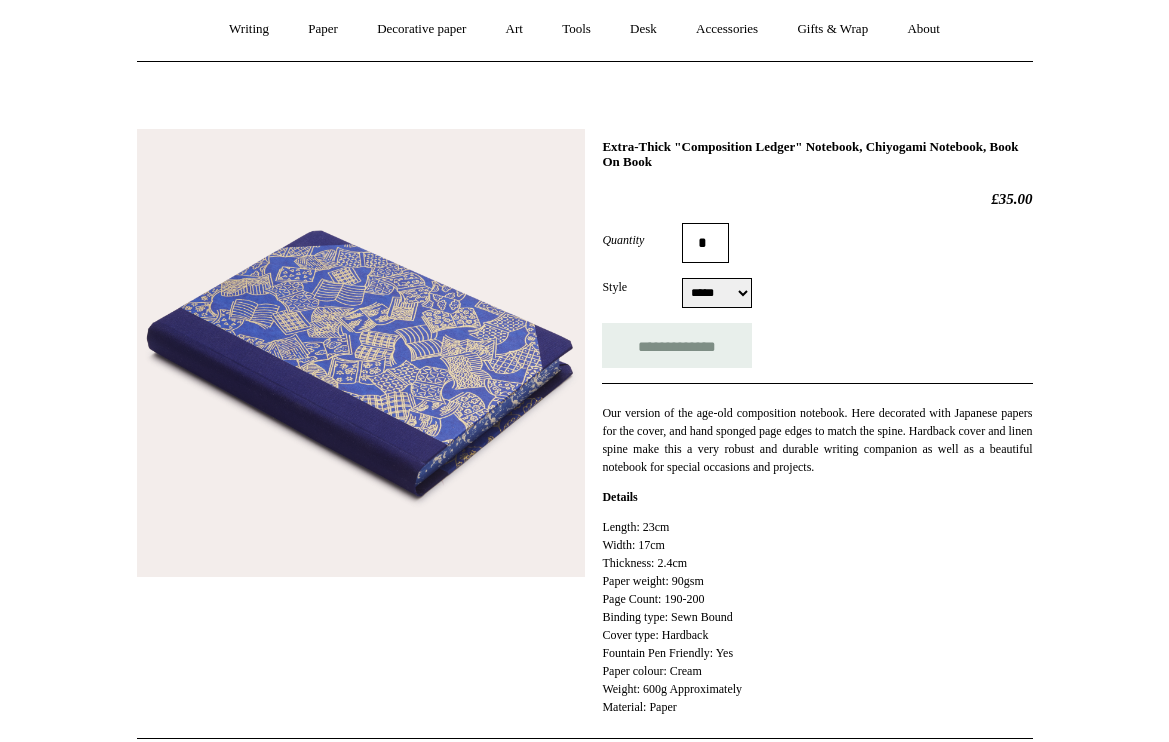 click on "***** *****" at bounding box center (717, 293) 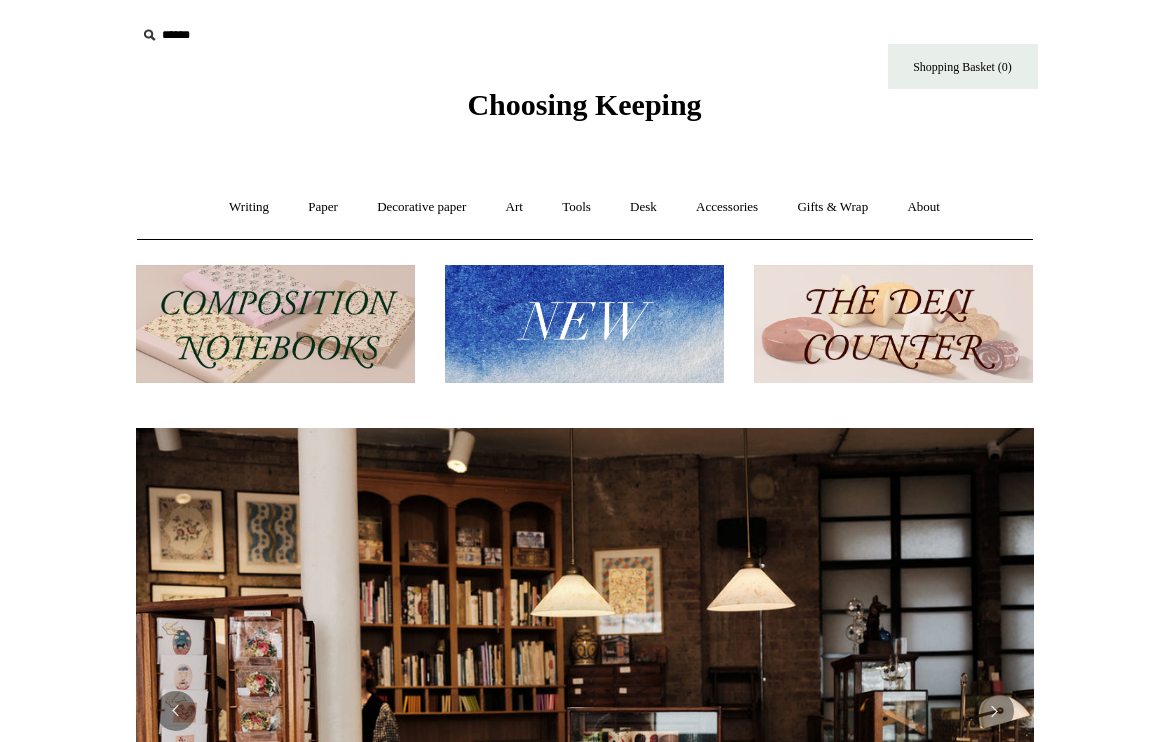 scroll, scrollTop: 0, scrollLeft: 0, axis: both 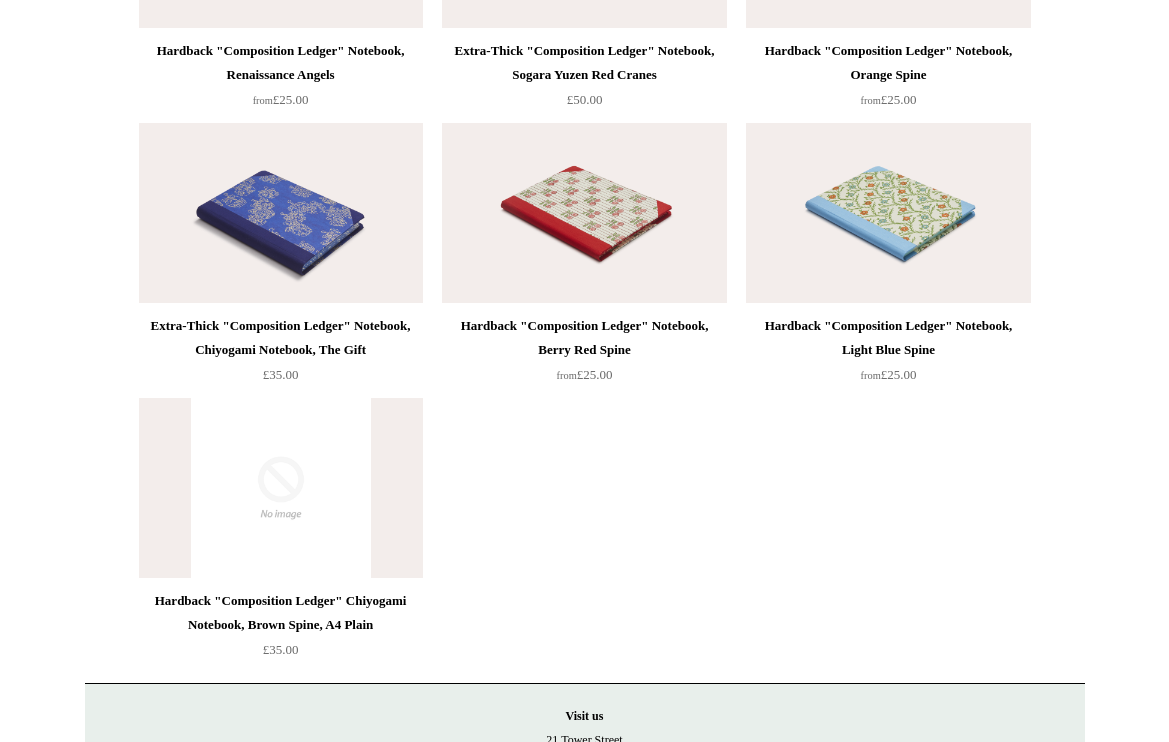 click at bounding box center (281, 213) 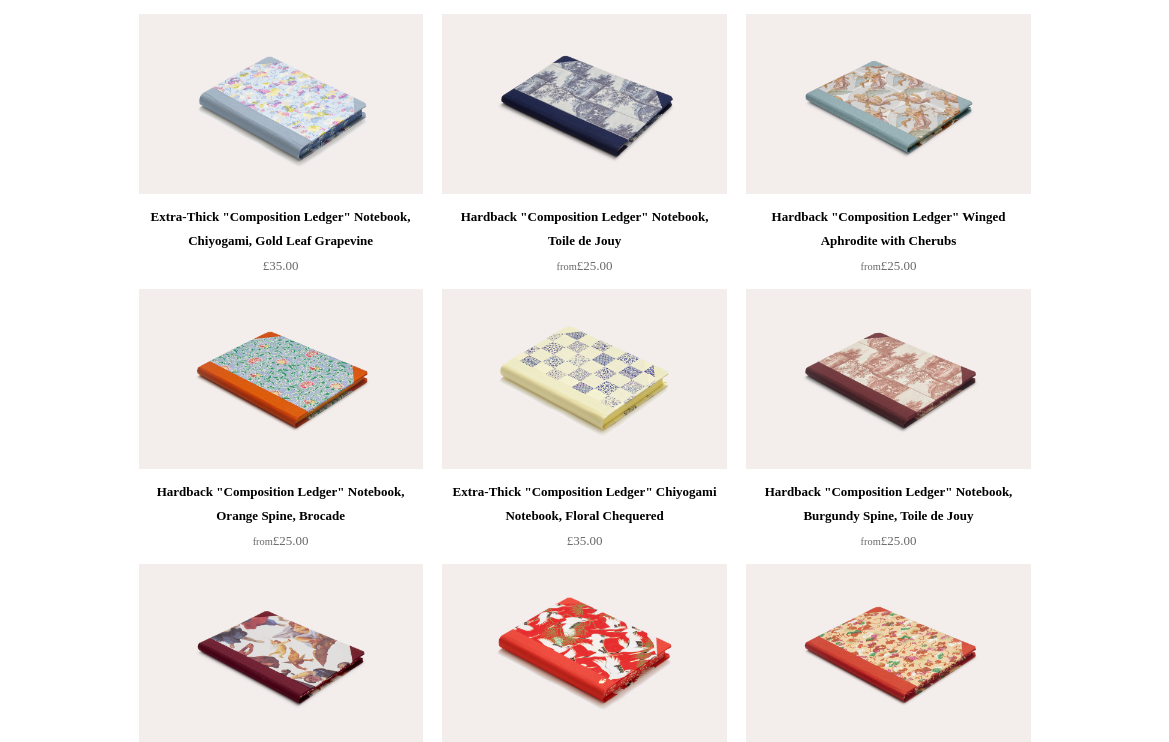 scroll, scrollTop: 3811, scrollLeft: 0, axis: vertical 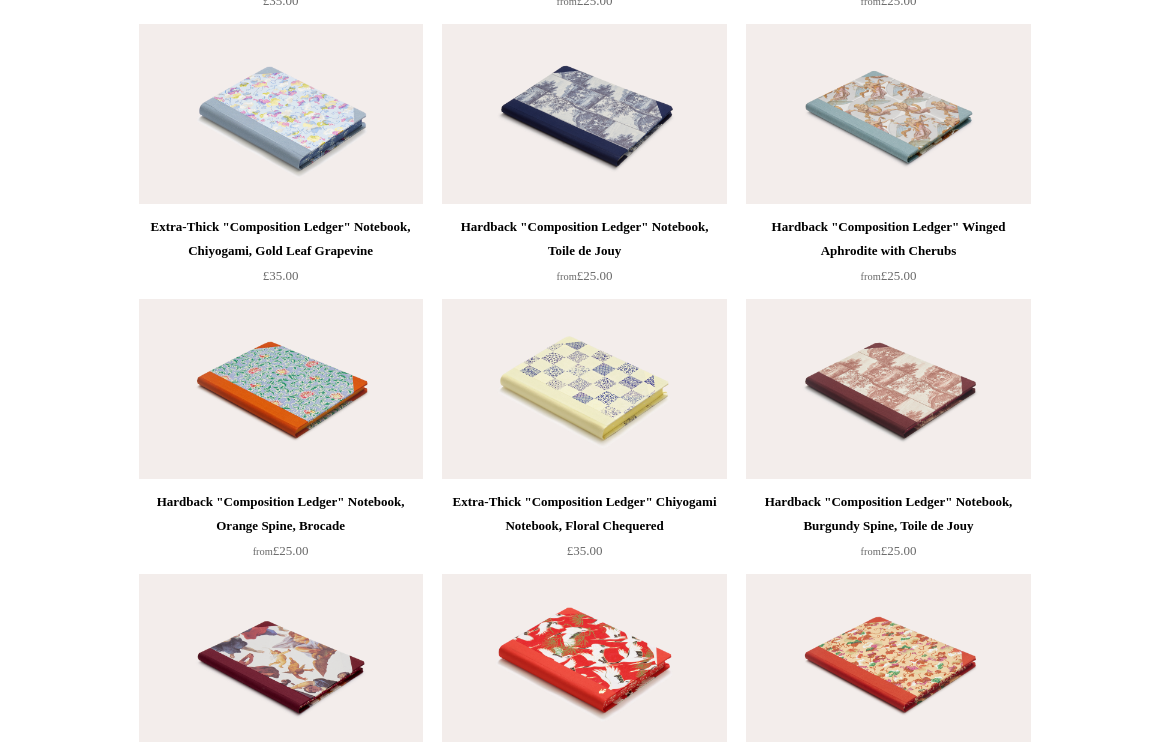click at bounding box center (281, 114) 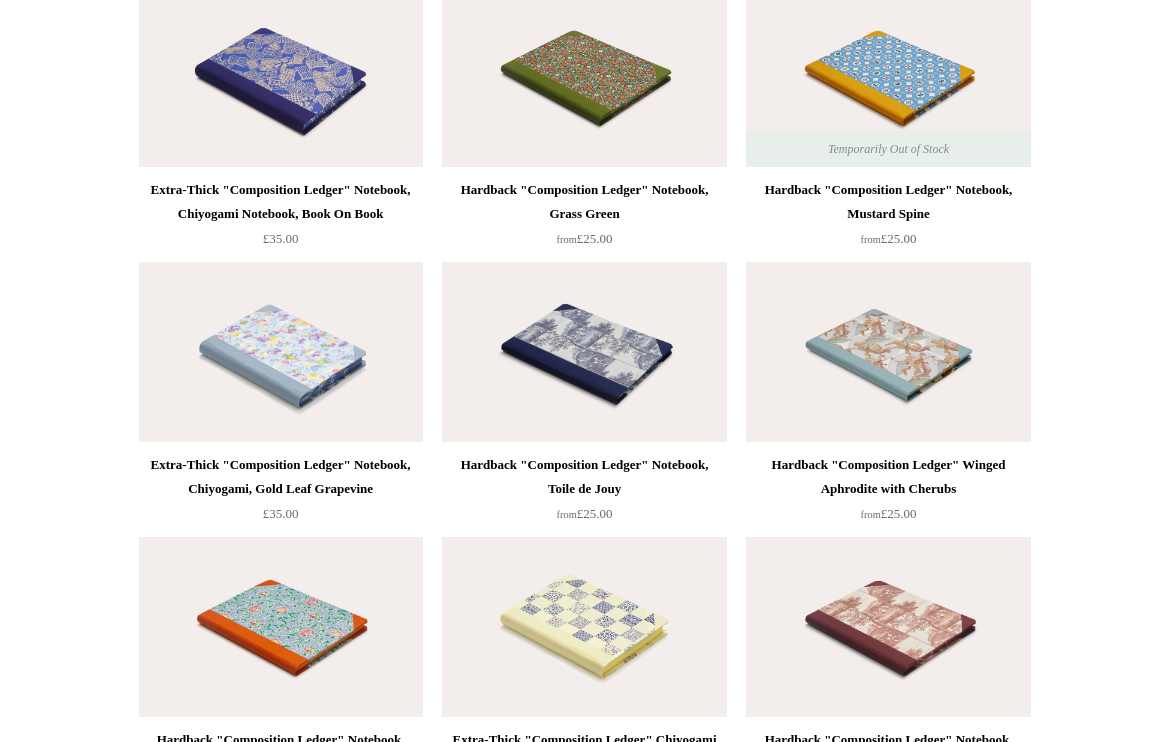 scroll, scrollTop: 3553, scrollLeft: 0, axis: vertical 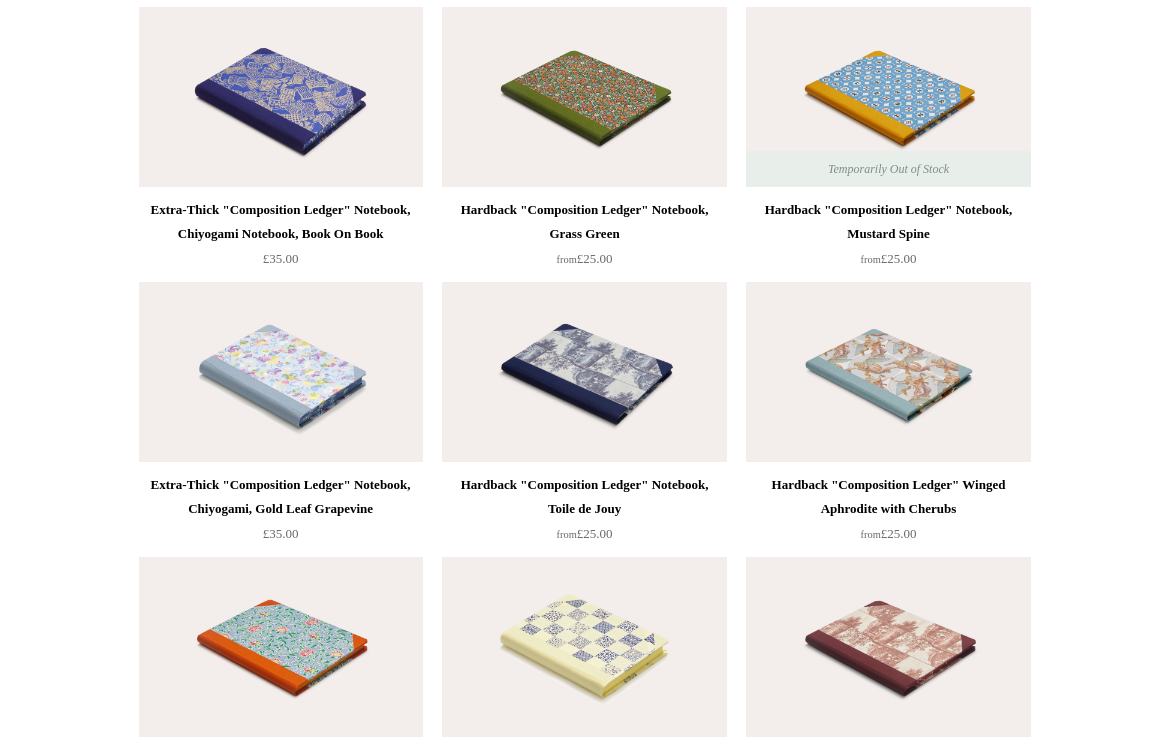 click at bounding box center [584, 372] 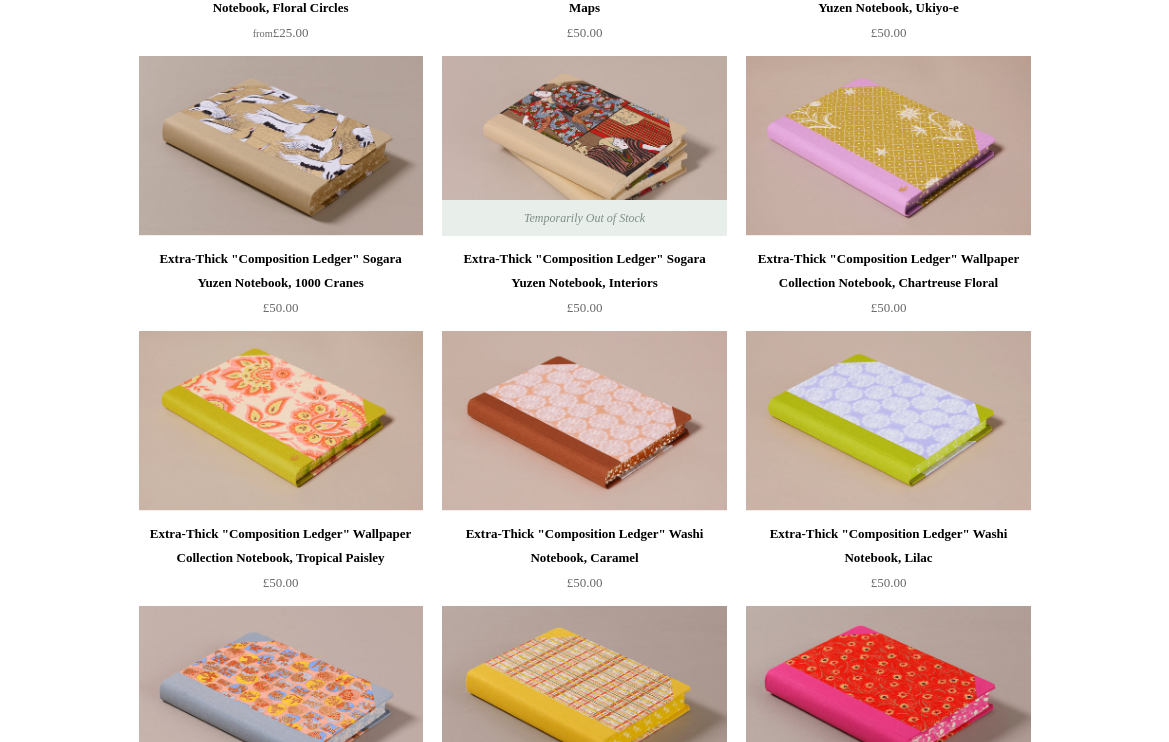 scroll, scrollTop: 1577, scrollLeft: 0, axis: vertical 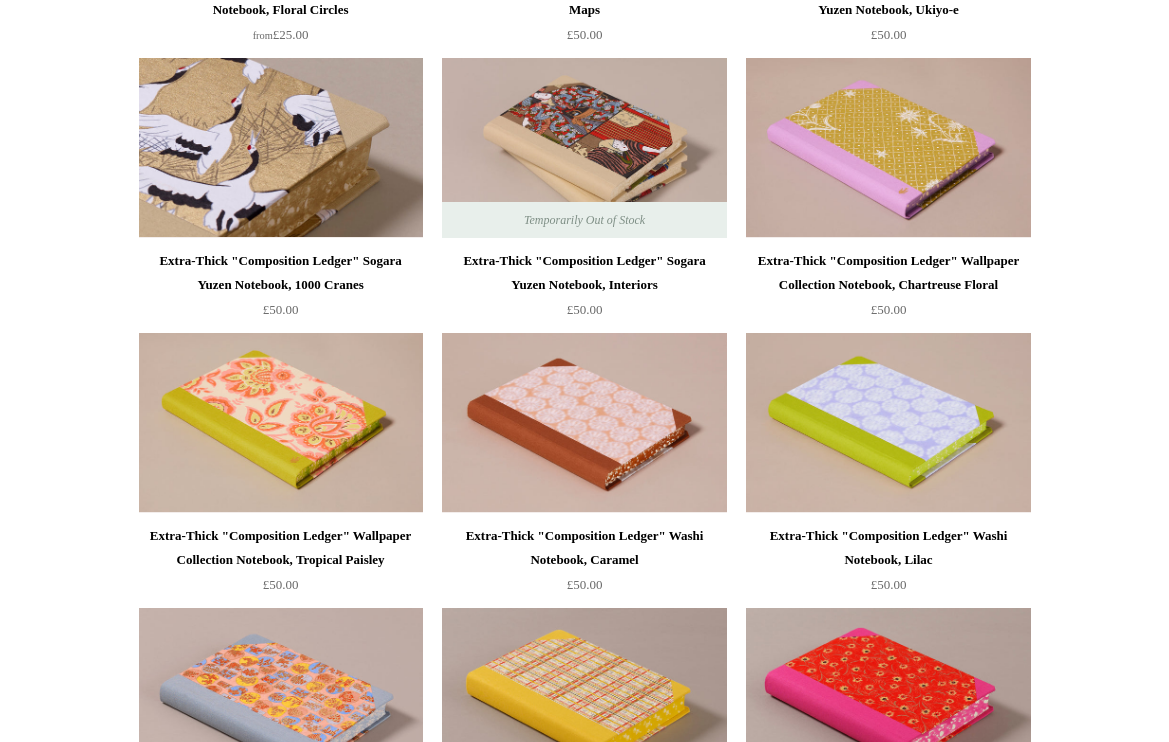 click at bounding box center (281, 148) 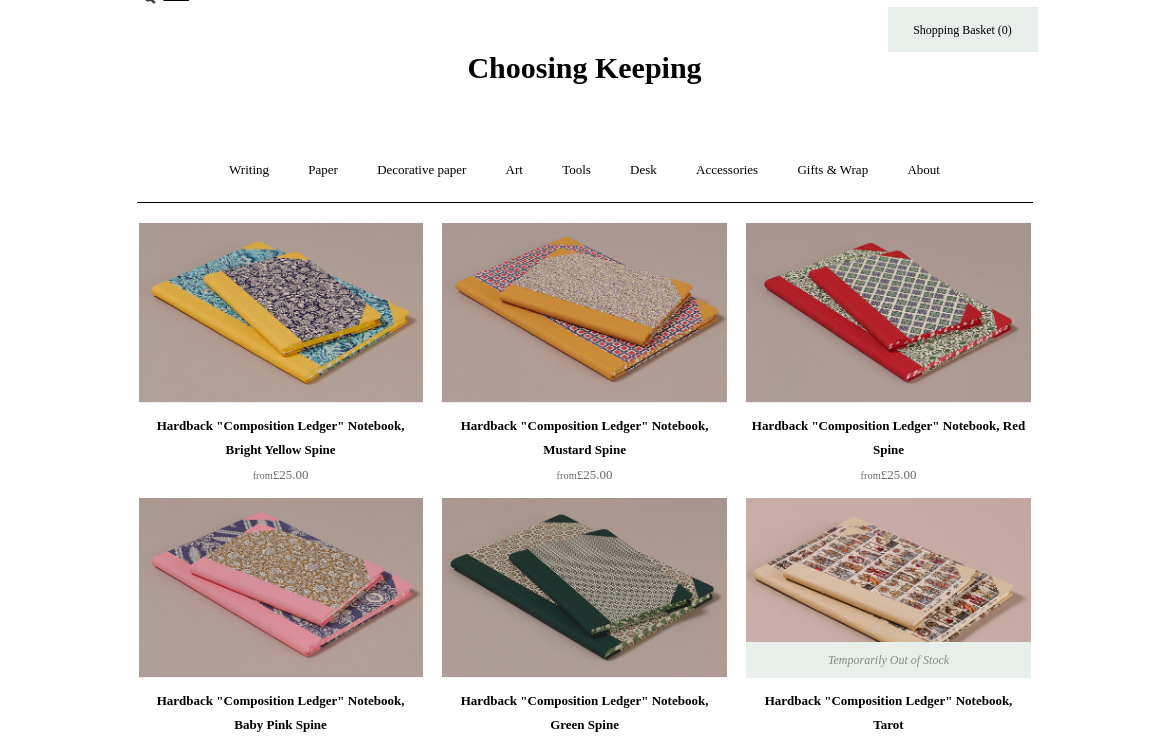 scroll, scrollTop: 0, scrollLeft: 0, axis: both 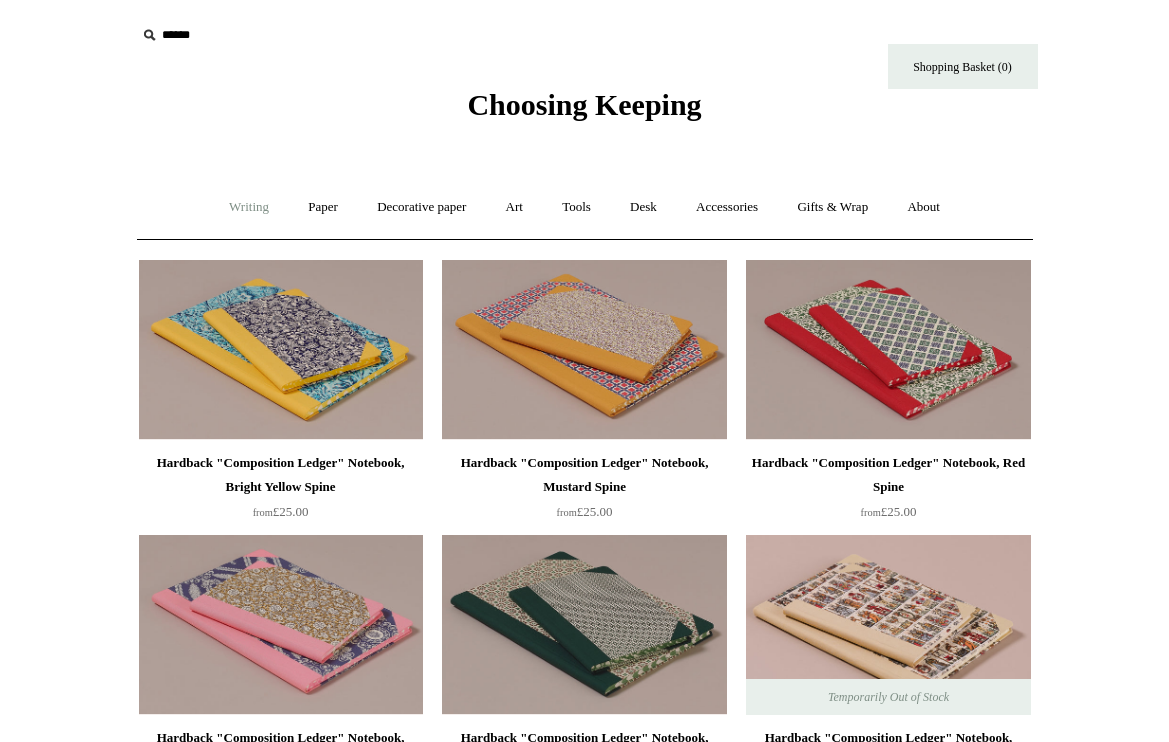 click on "Writing +" at bounding box center (249, 207) 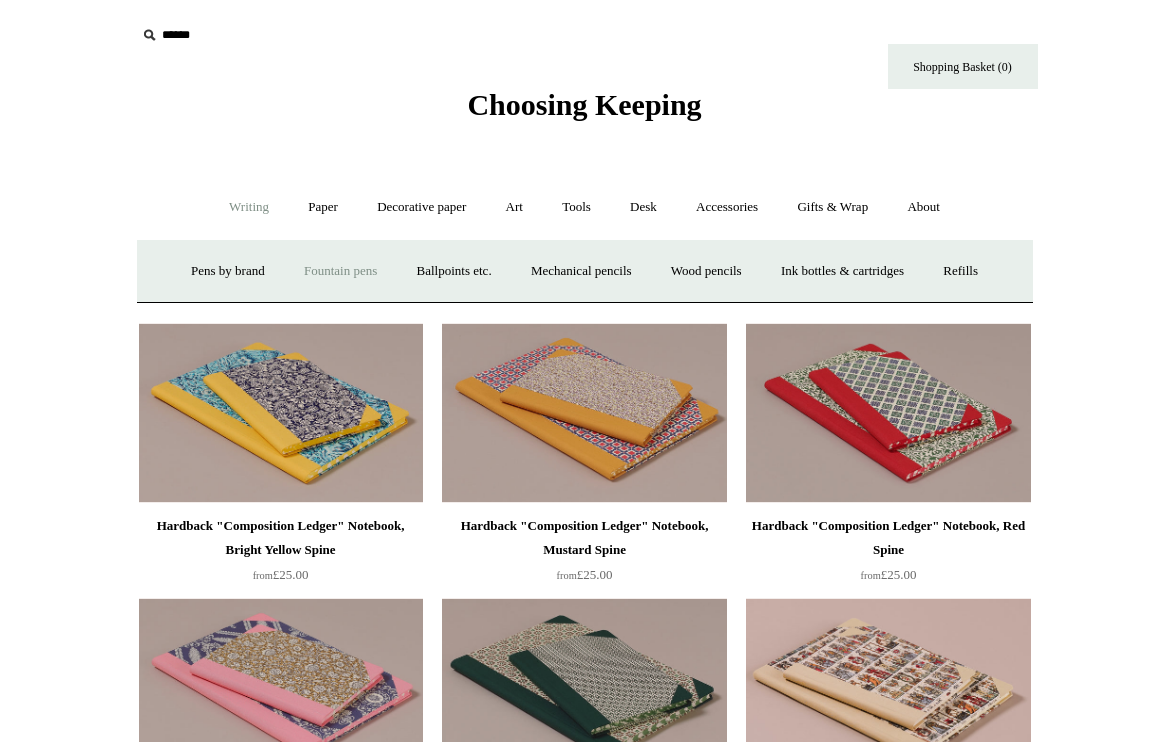 click on "Fountain pens +" at bounding box center [340, 271] 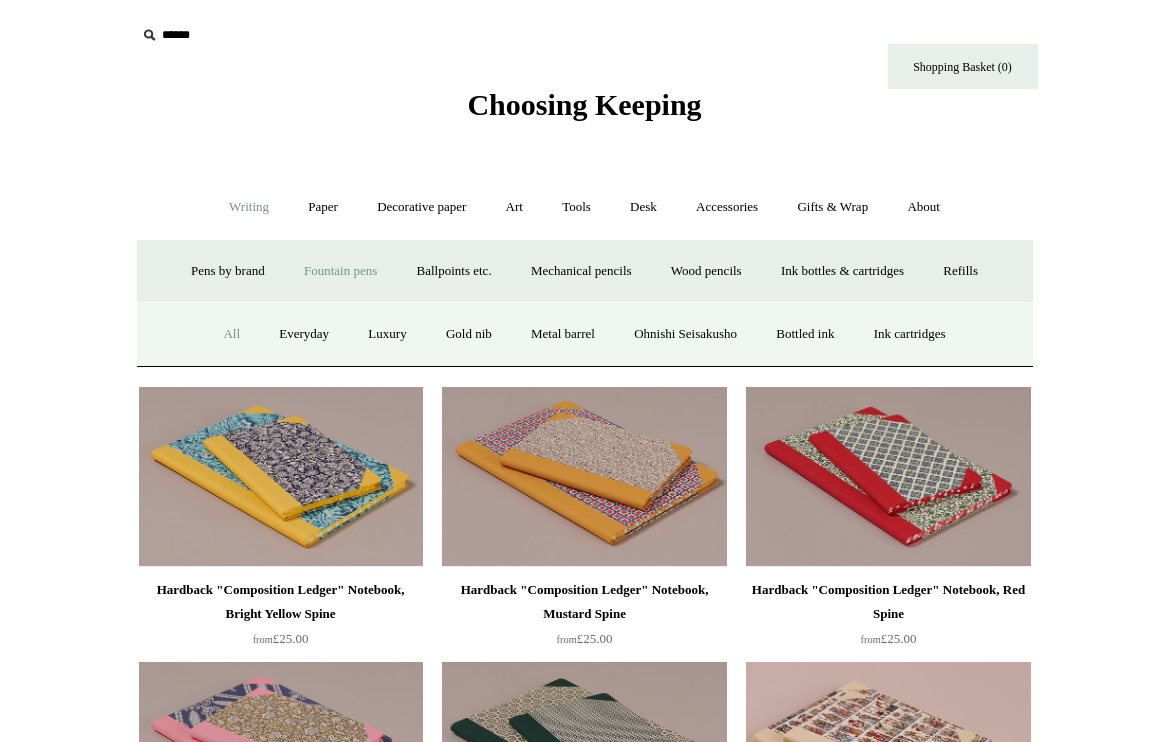 click on "All" at bounding box center [231, 334] 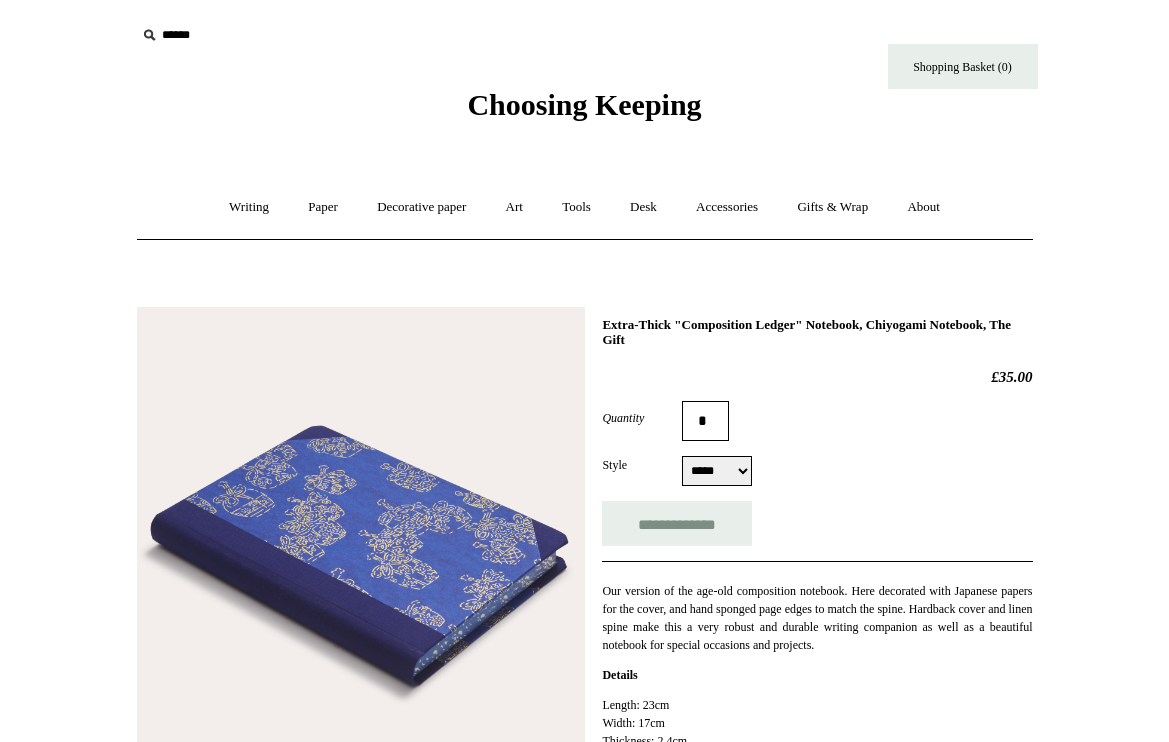 scroll, scrollTop: 0, scrollLeft: 0, axis: both 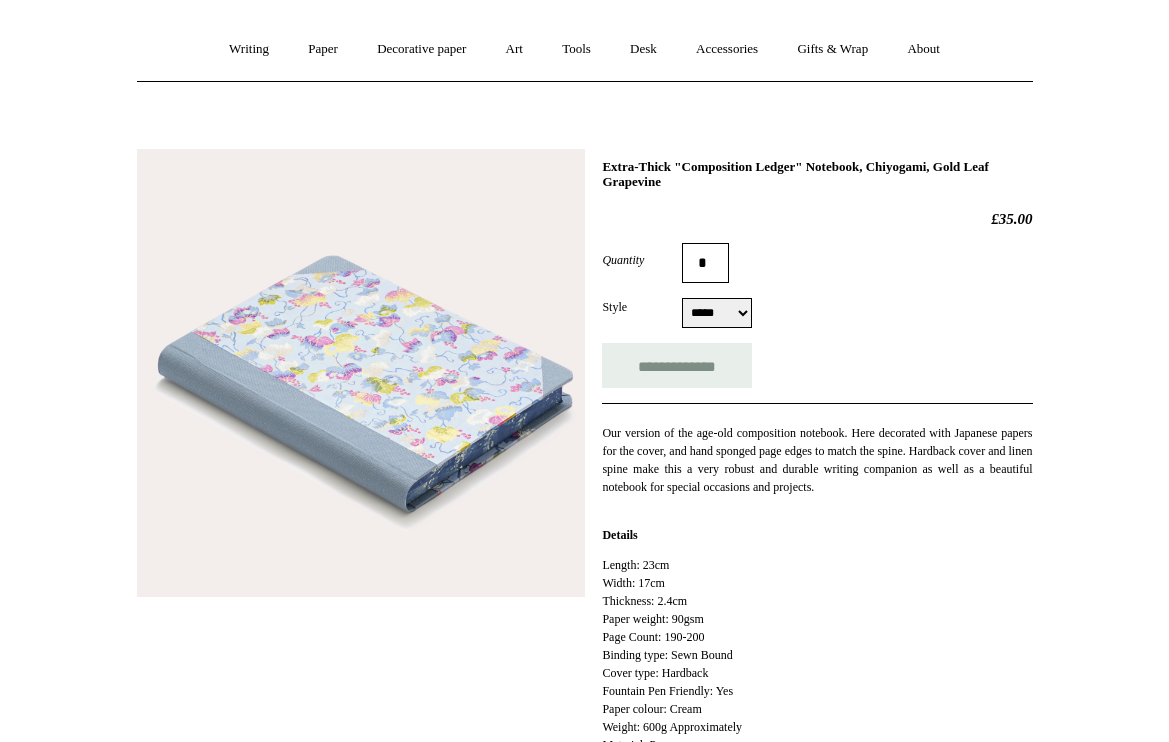 click on "***** *****" at bounding box center (717, 313) 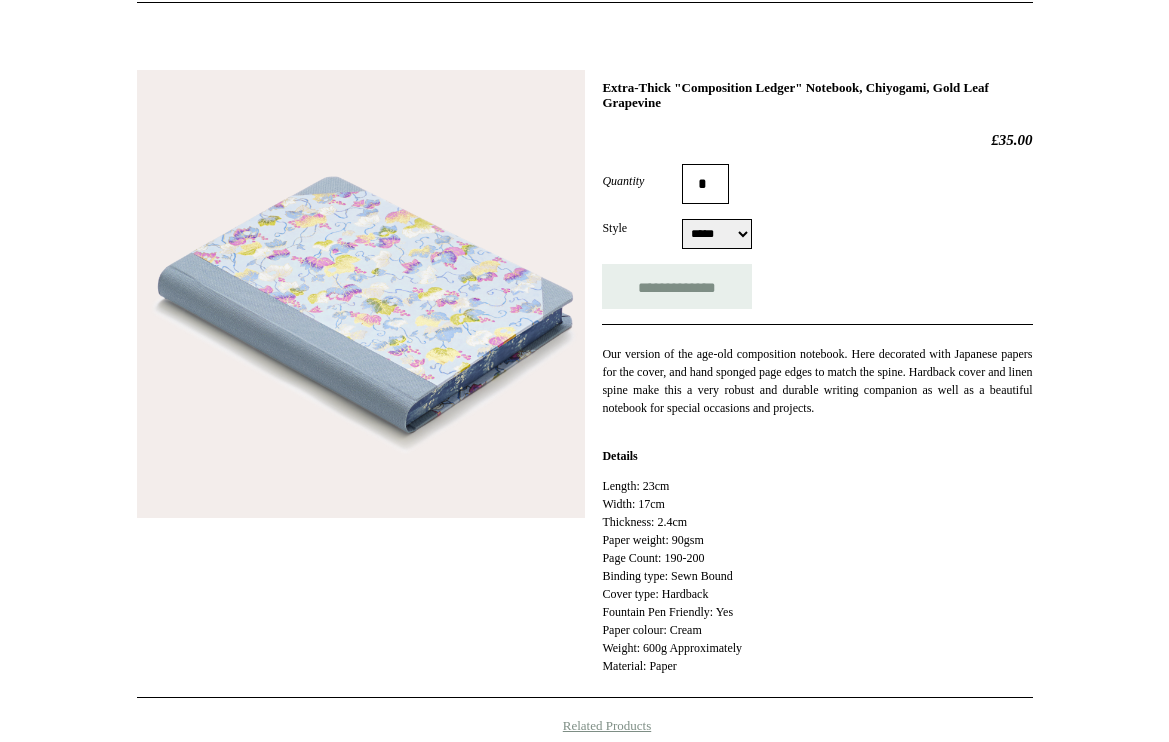 scroll, scrollTop: 238, scrollLeft: 0, axis: vertical 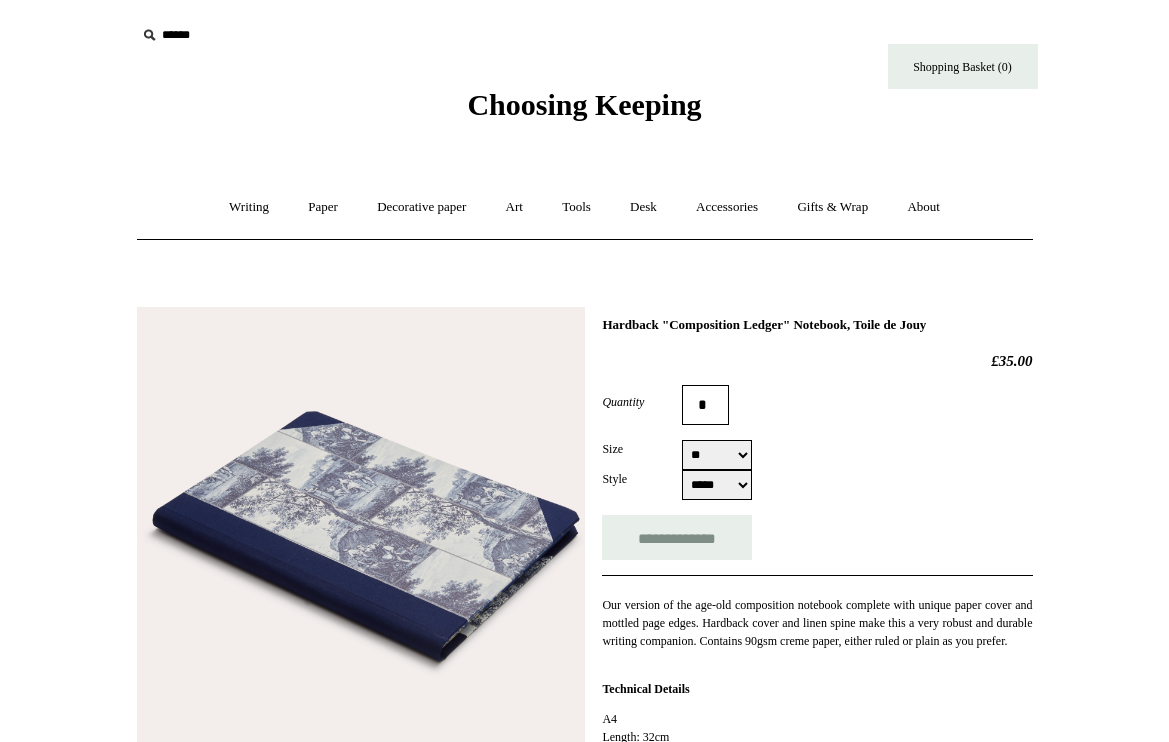 click on "** **" at bounding box center (717, 455) 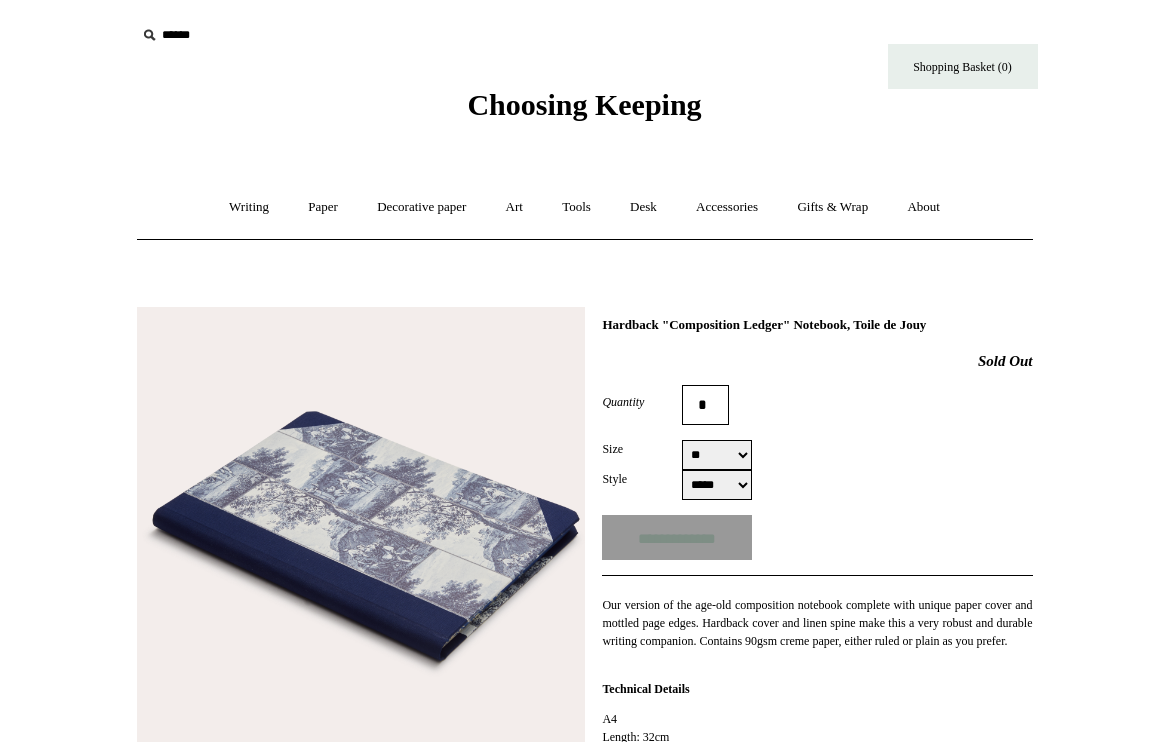 click on "** **" at bounding box center [717, 455] 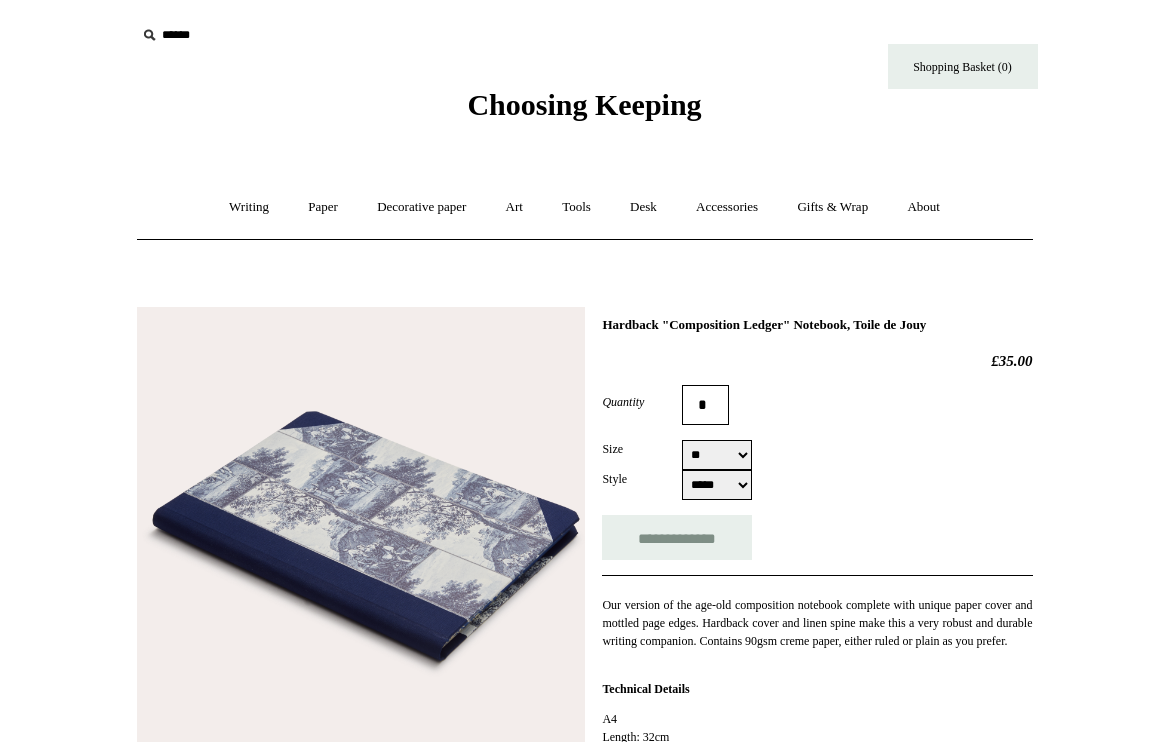 click on "Size ** **" at bounding box center [817, 455] 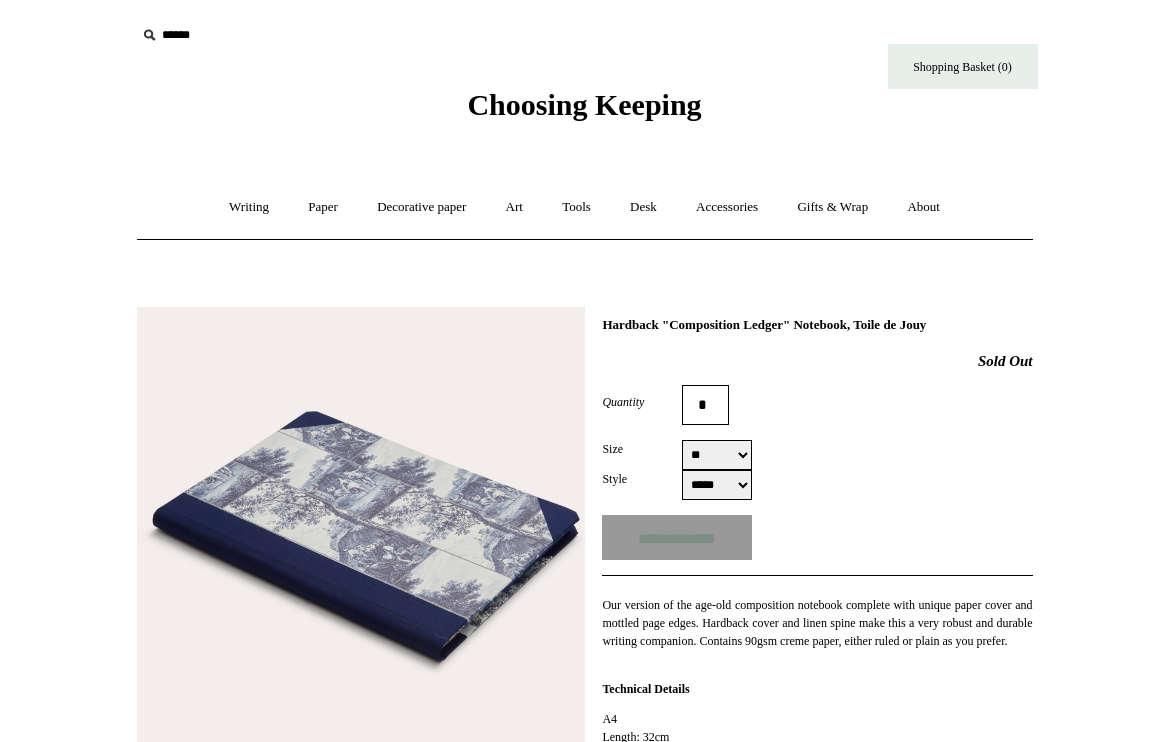 click on "Size ** **" at bounding box center (817, 455) 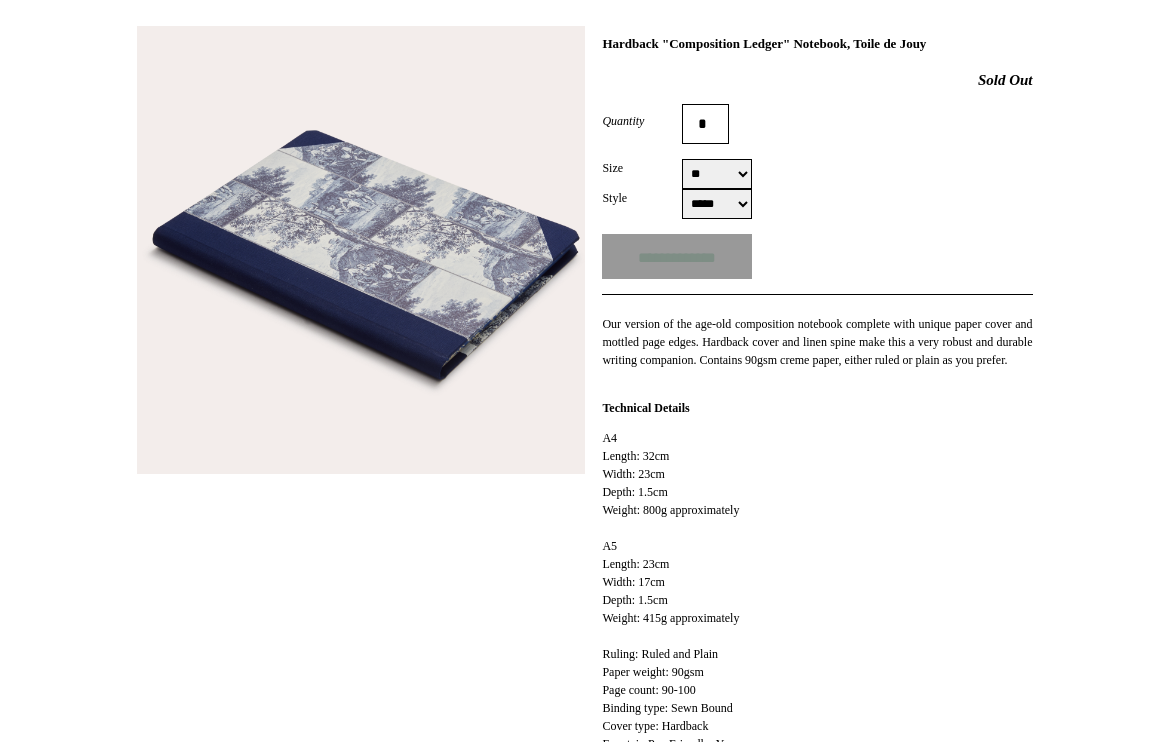 scroll, scrollTop: 288, scrollLeft: 0, axis: vertical 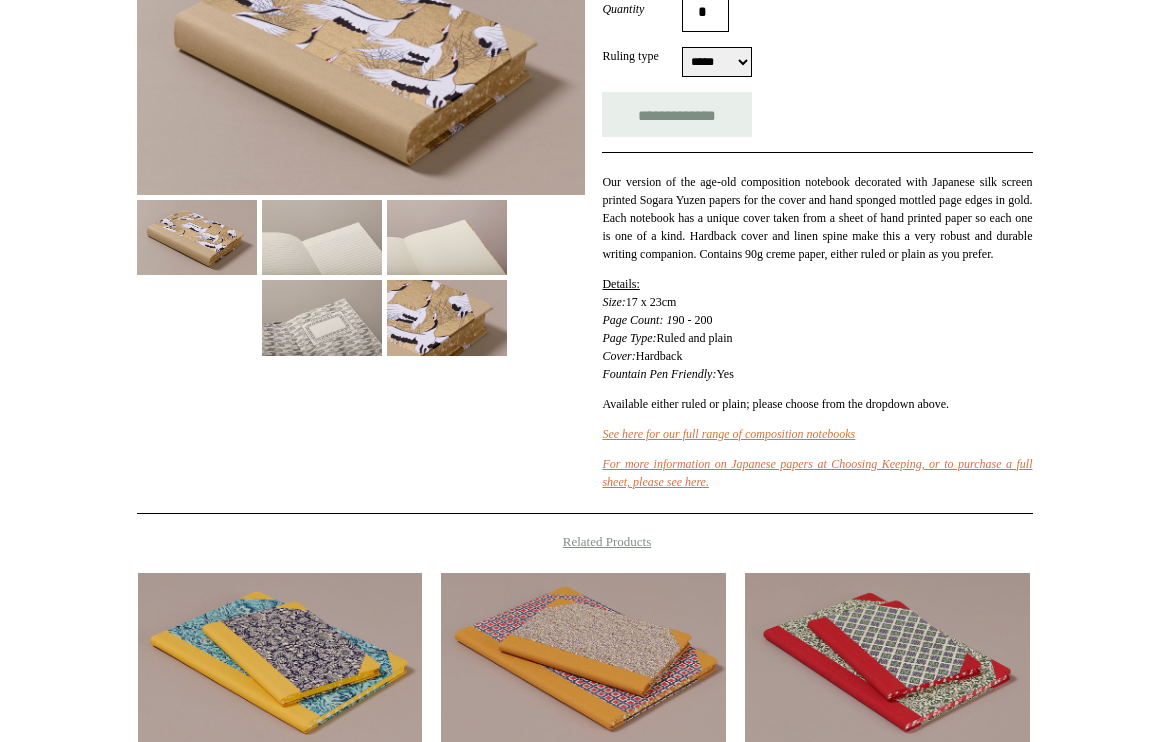 click at bounding box center [447, 317] 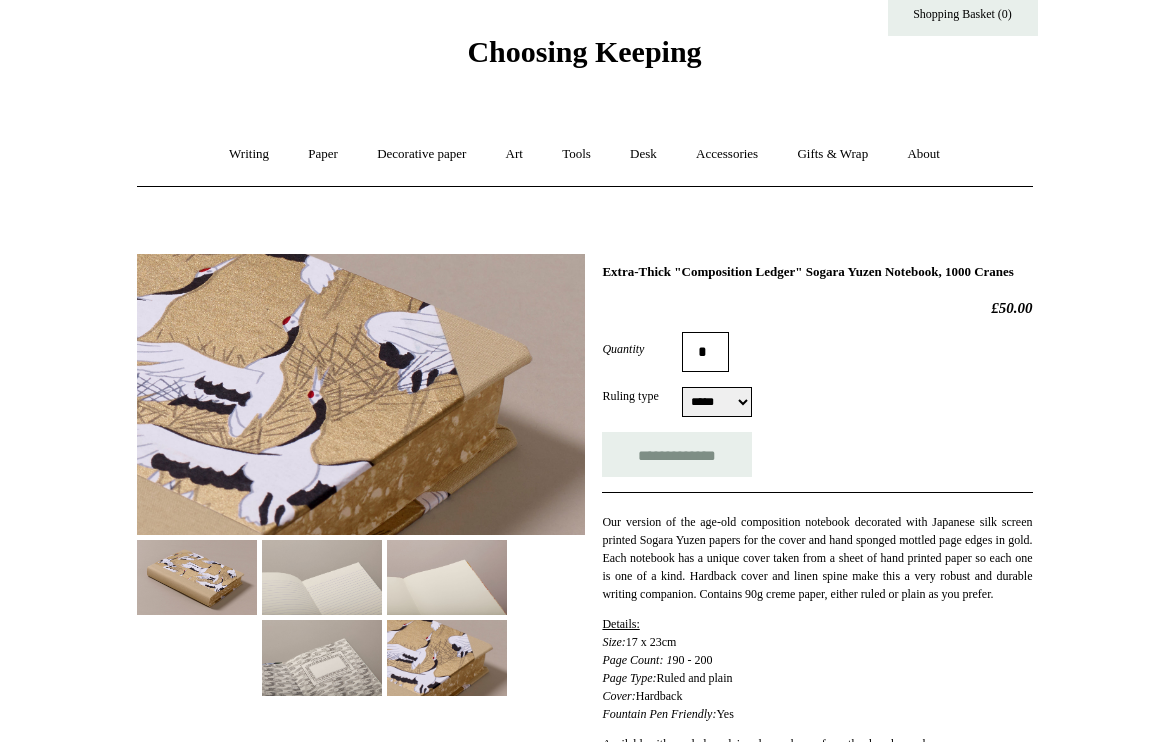 scroll, scrollTop: 0, scrollLeft: 0, axis: both 